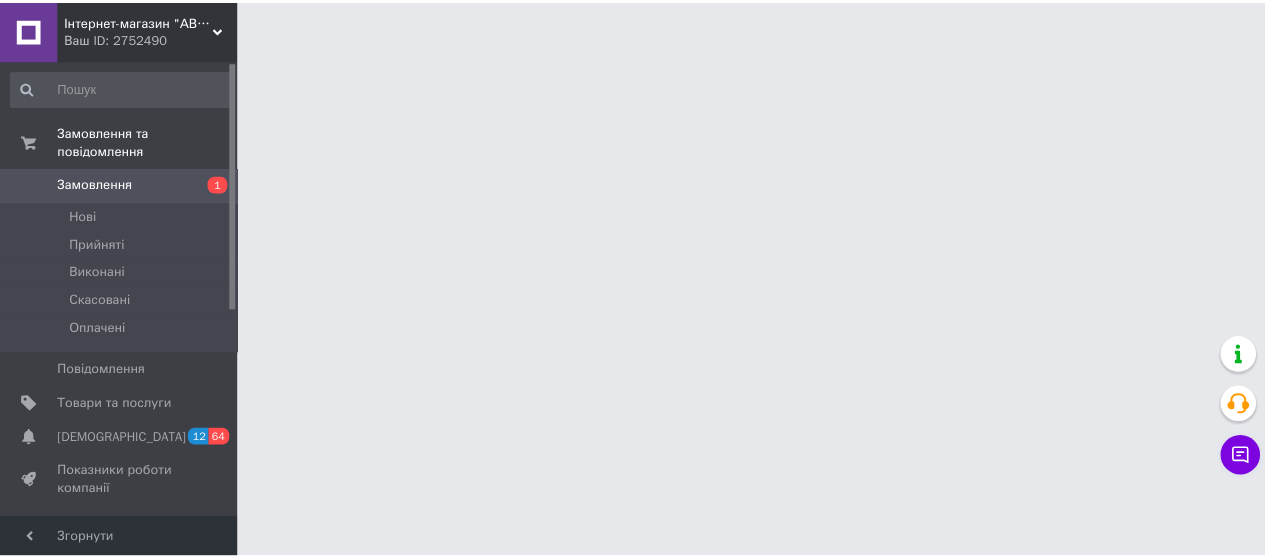 scroll, scrollTop: 0, scrollLeft: 0, axis: both 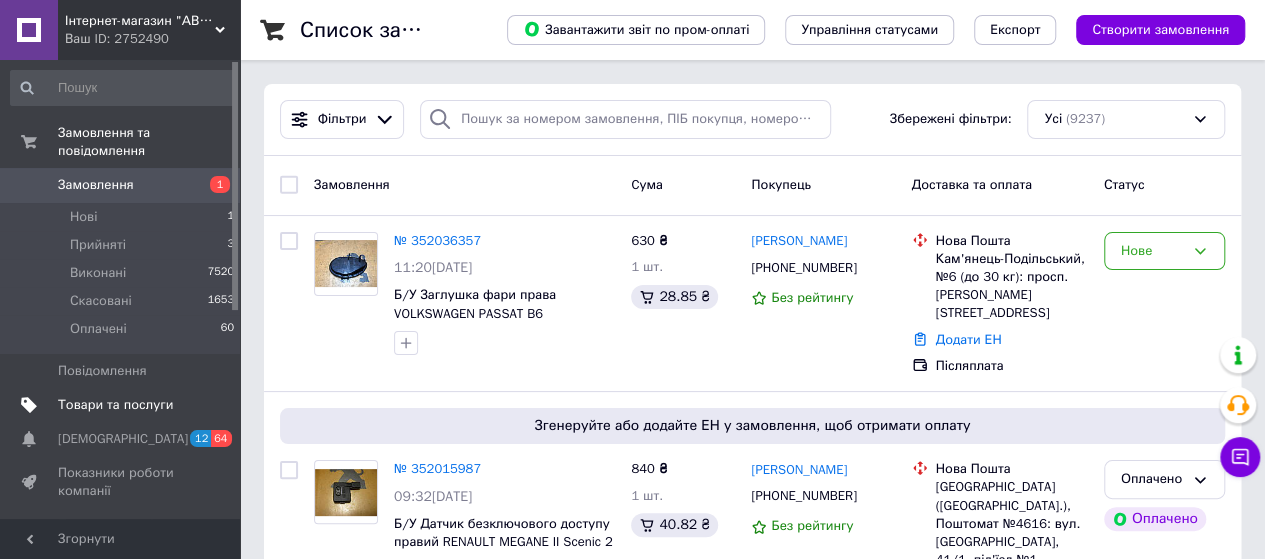 click on "Товари та послуги" at bounding box center [115, 405] 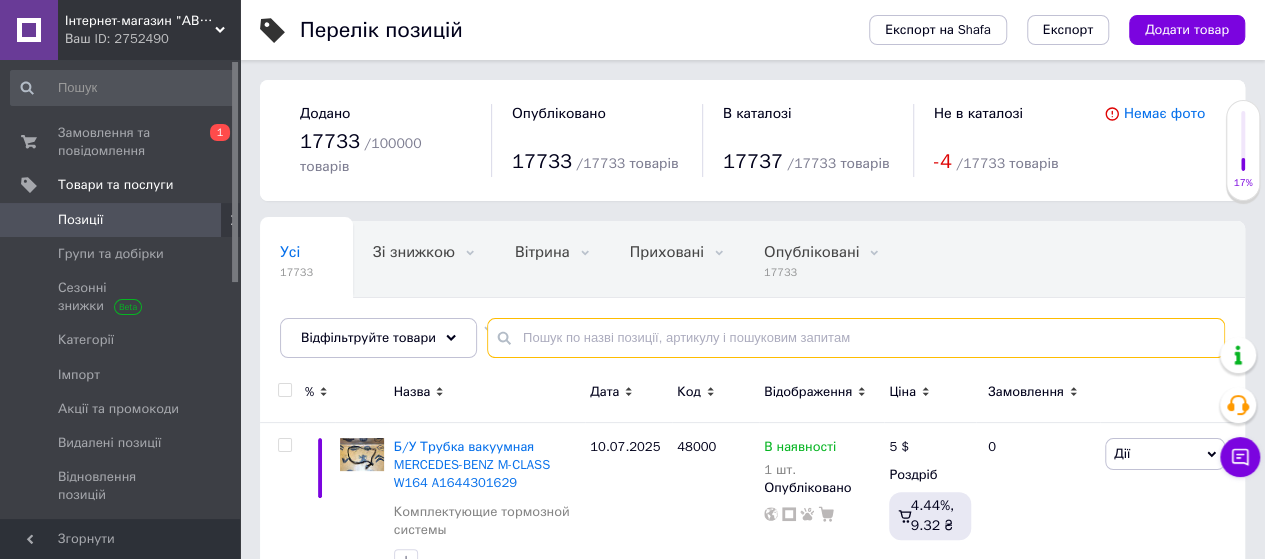 click at bounding box center (856, 338) 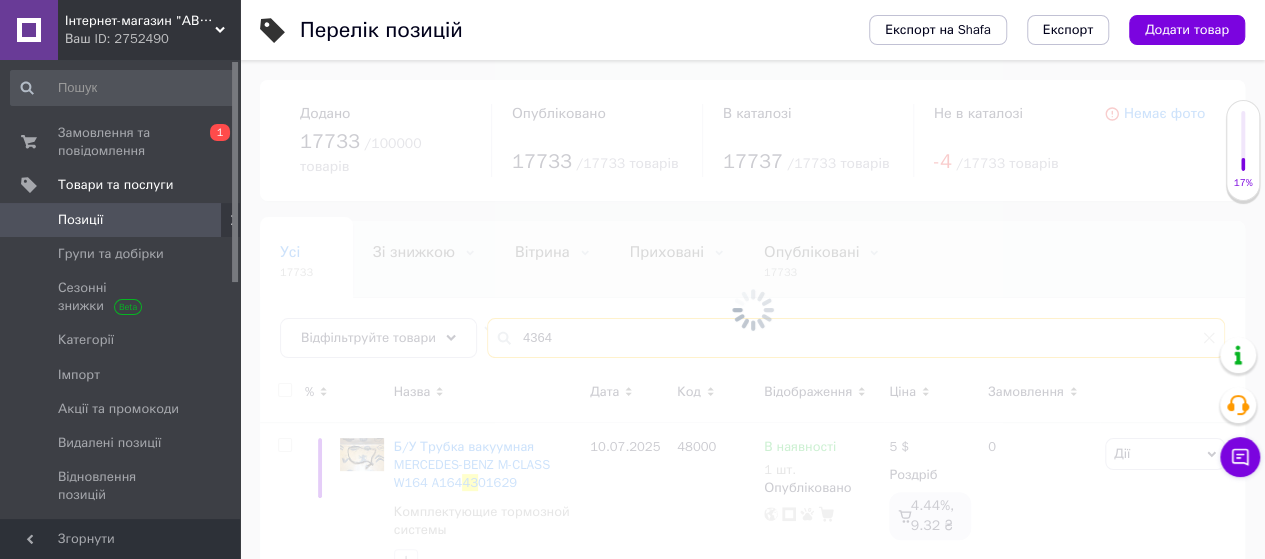 type on "43647" 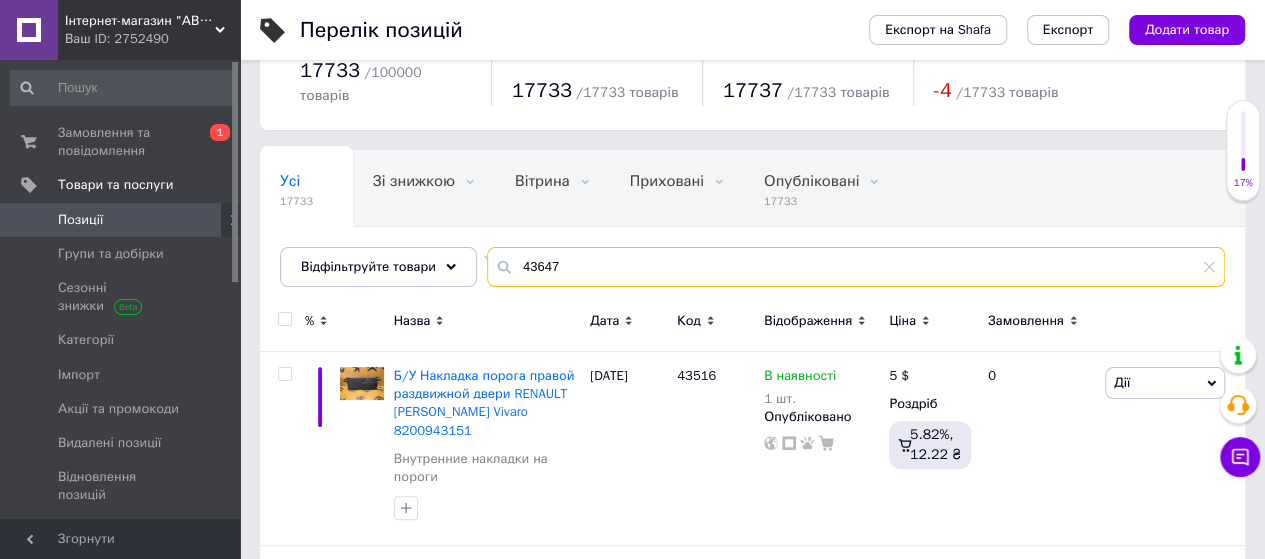 scroll, scrollTop: 100, scrollLeft: 0, axis: vertical 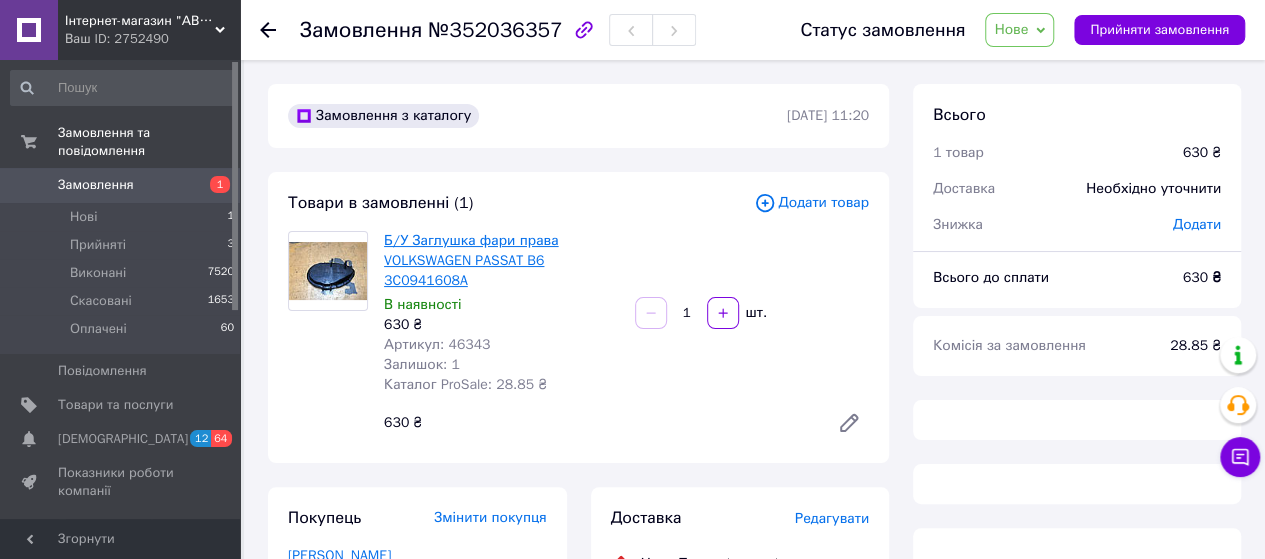 click on "Б/У Заглушка фари права VOLKSWAGEN PASSAT B6 3C0941608A" at bounding box center (471, 260) 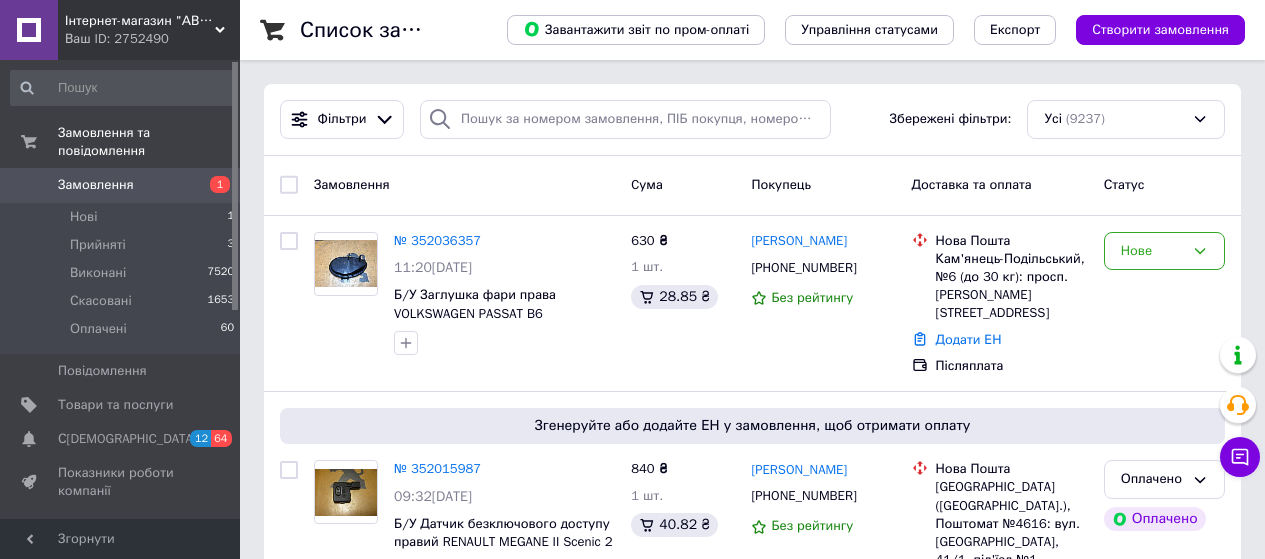 scroll, scrollTop: 0, scrollLeft: 0, axis: both 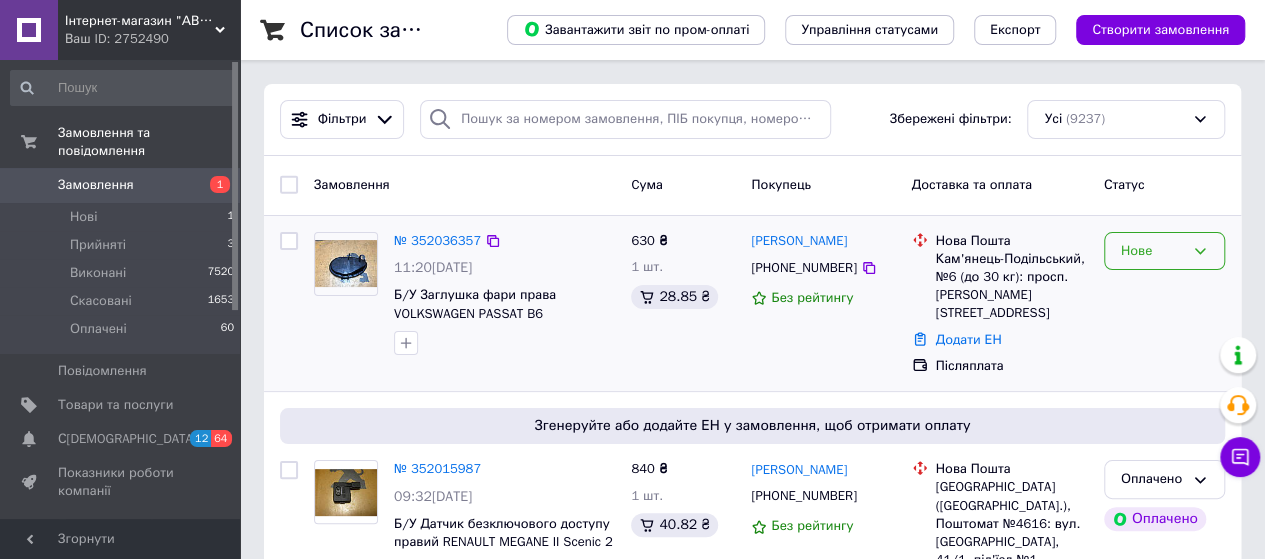click on "Нове" at bounding box center [1164, 251] 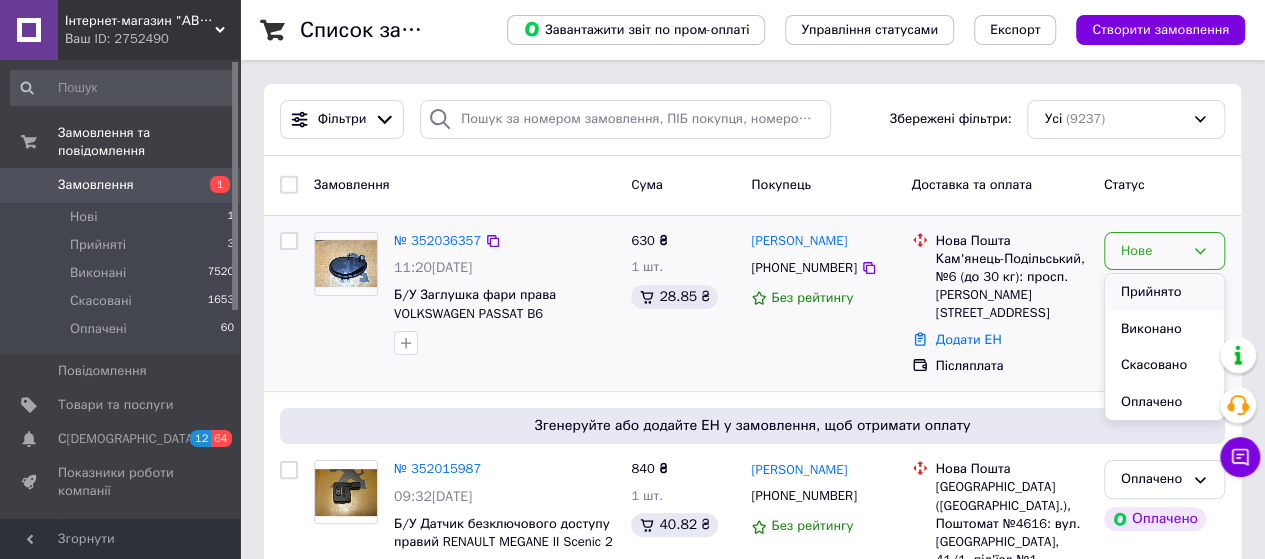click on "Прийнято" at bounding box center [1164, 292] 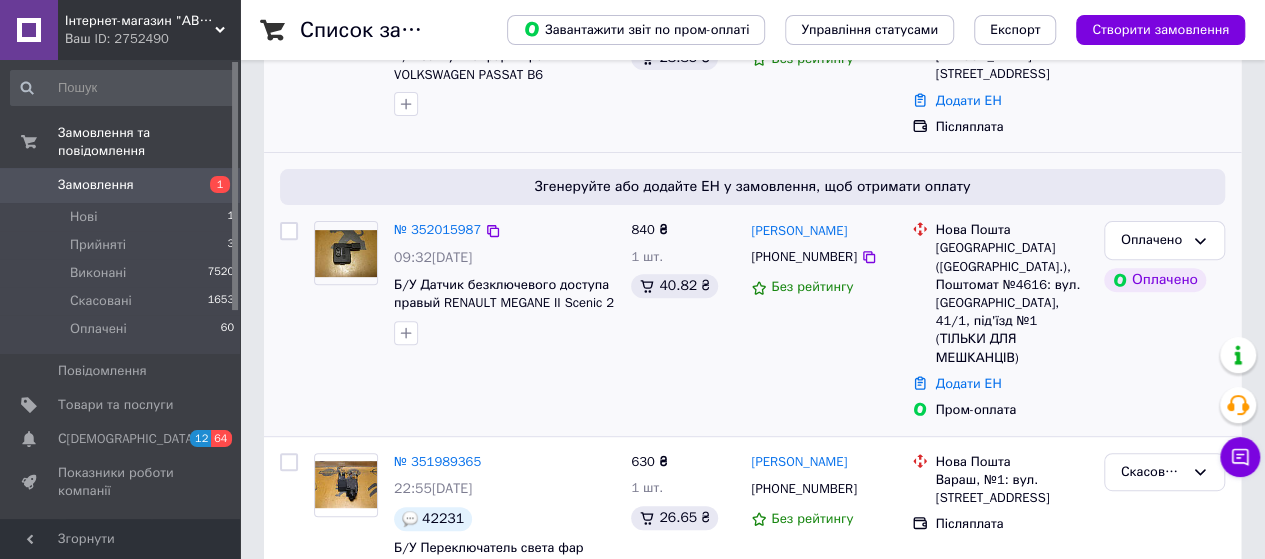 scroll, scrollTop: 300, scrollLeft: 0, axis: vertical 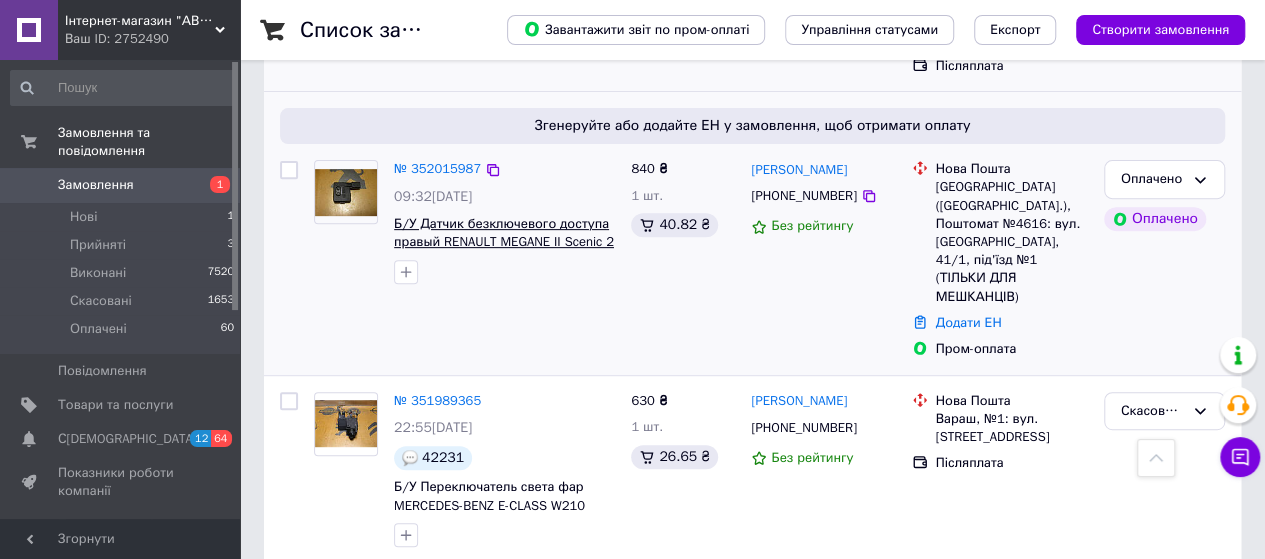 click on "Б/У Датчик безключевого доступа правый RENAULT MEGANE II Scenic 2 AV50487001" at bounding box center [504, 242] 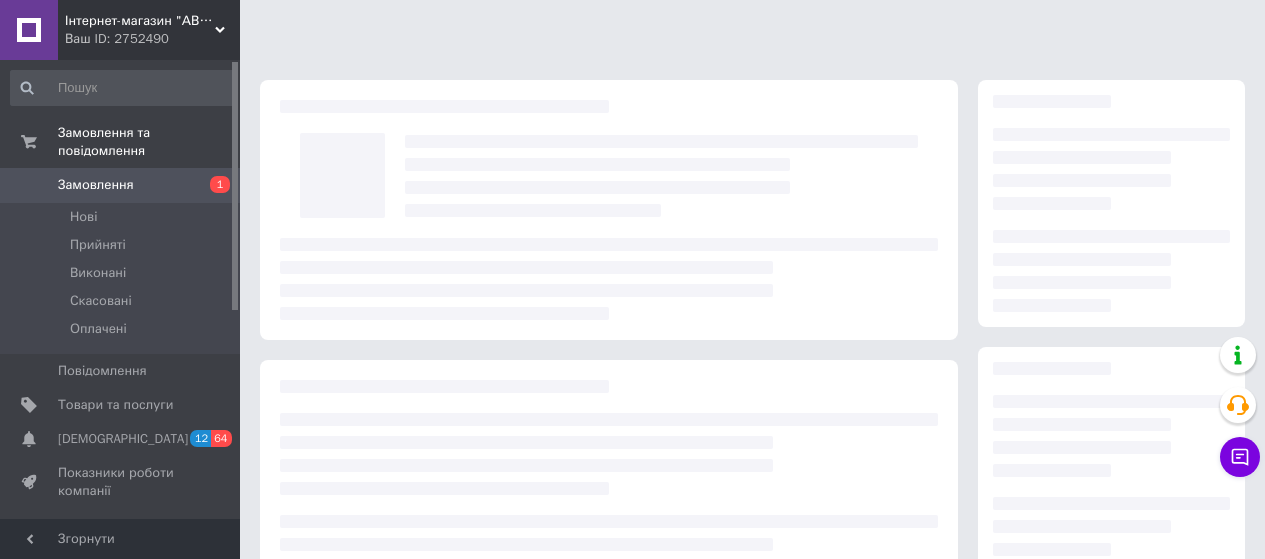 scroll, scrollTop: 0, scrollLeft: 0, axis: both 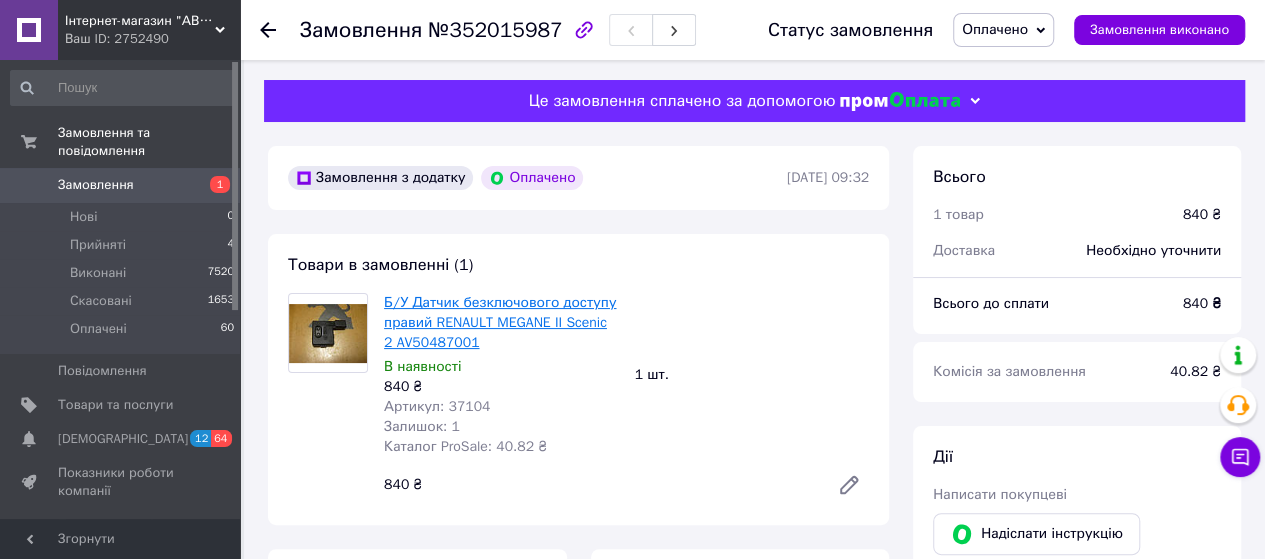 click on "Б/У Датчик безключового доступу правий RENAULT MEGANE II Scenic 2 AV50487001" at bounding box center (500, 322) 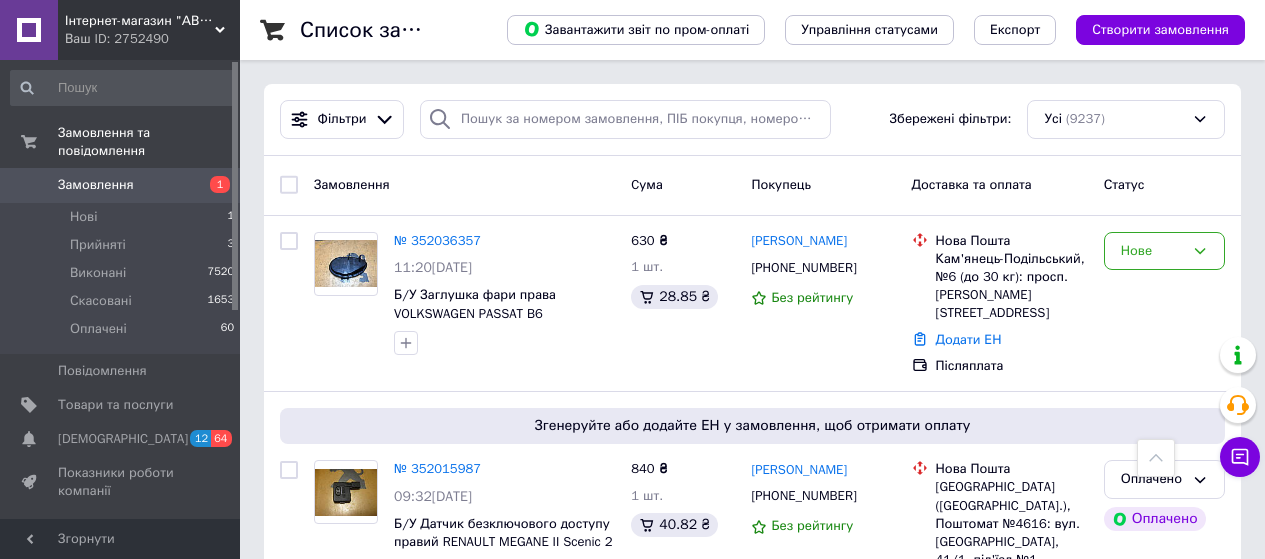 scroll, scrollTop: 300, scrollLeft: 0, axis: vertical 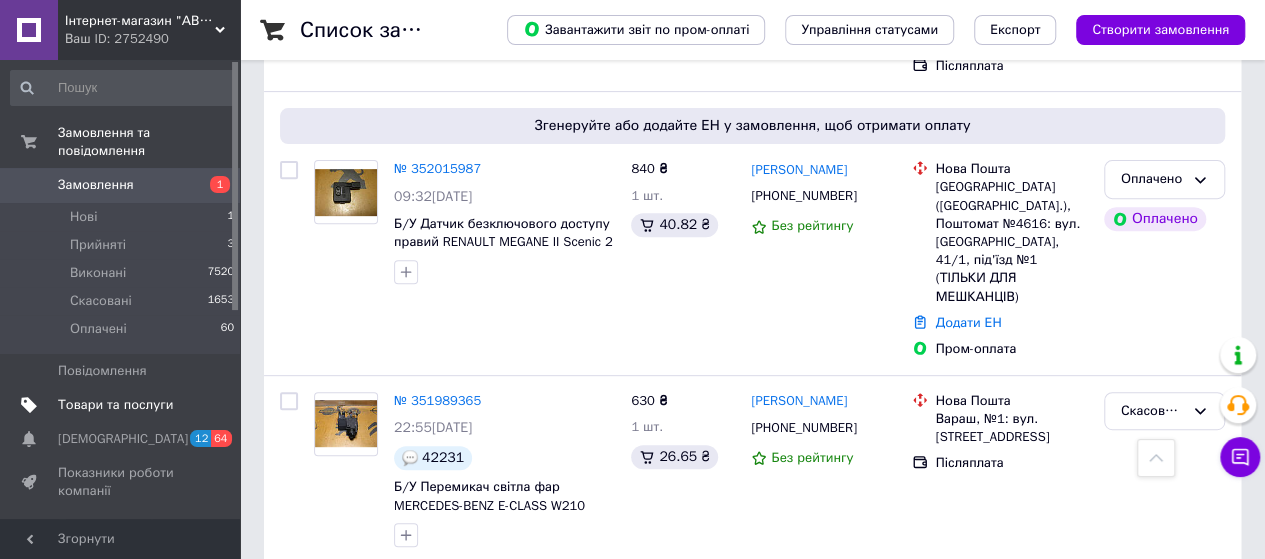 click on "Товари та послуги" at bounding box center [115, 405] 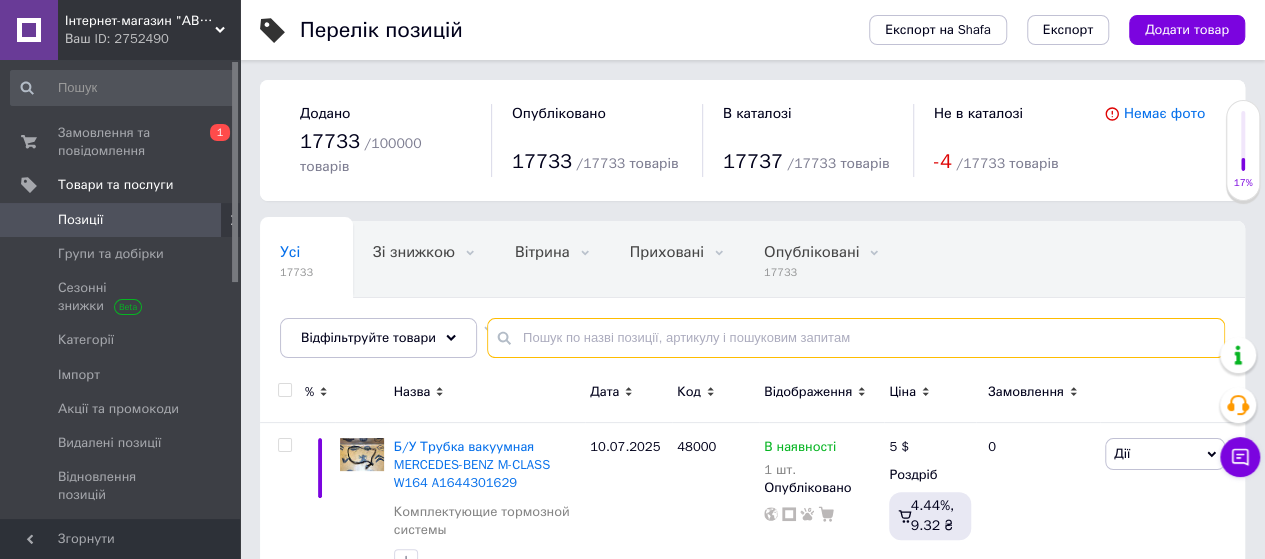click at bounding box center [856, 338] 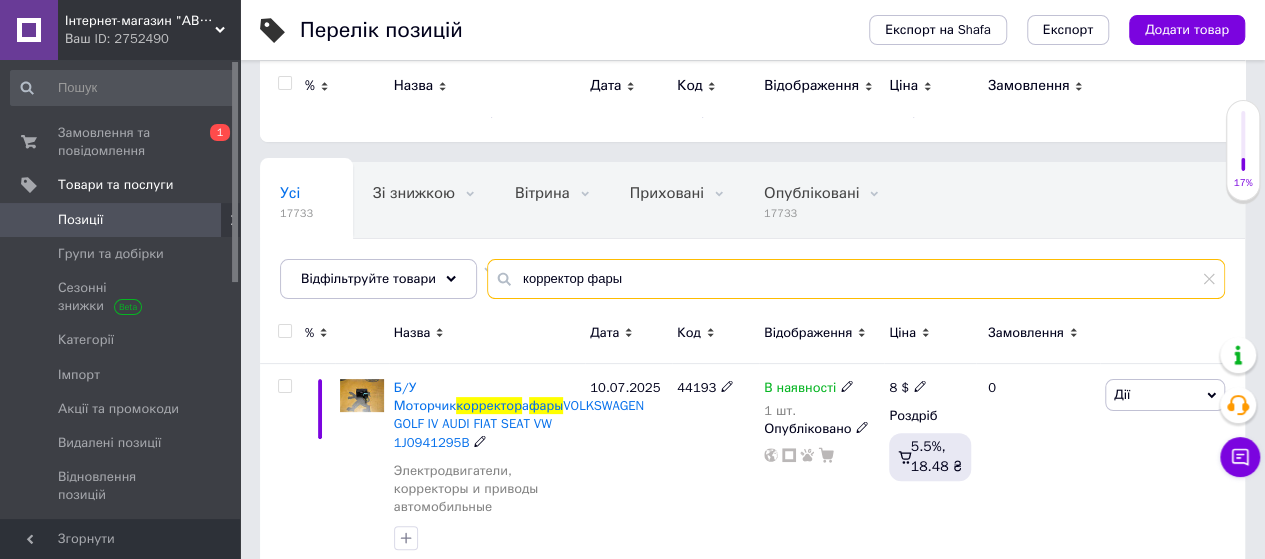 scroll, scrollTop: 0, scrollLeft: 0, axis: both 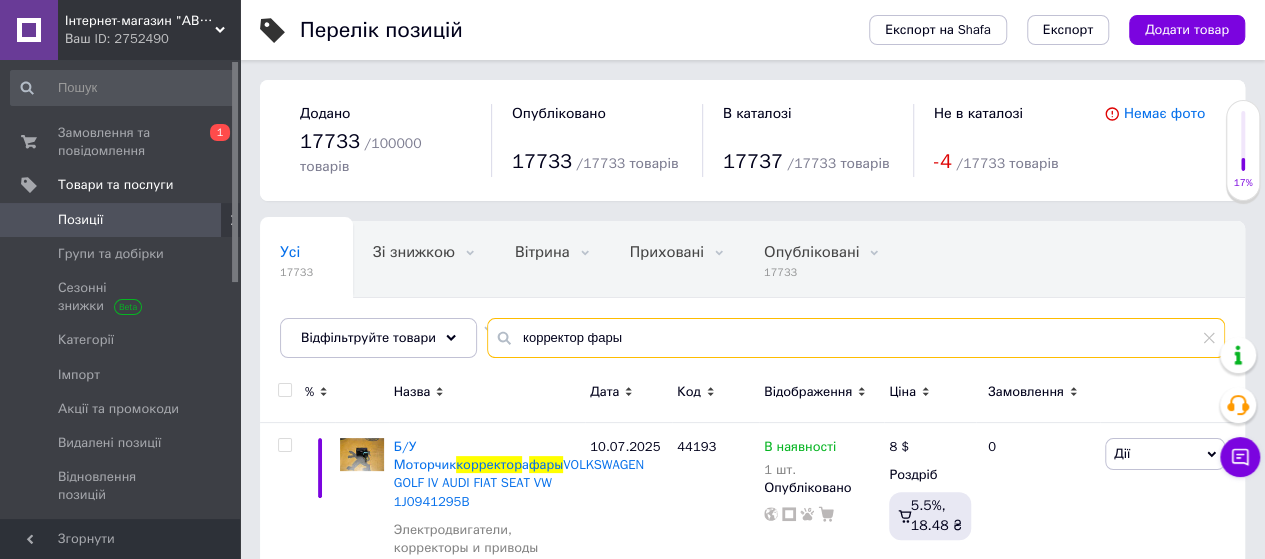 click on "корректор фары" at bounding box center (856, 338) 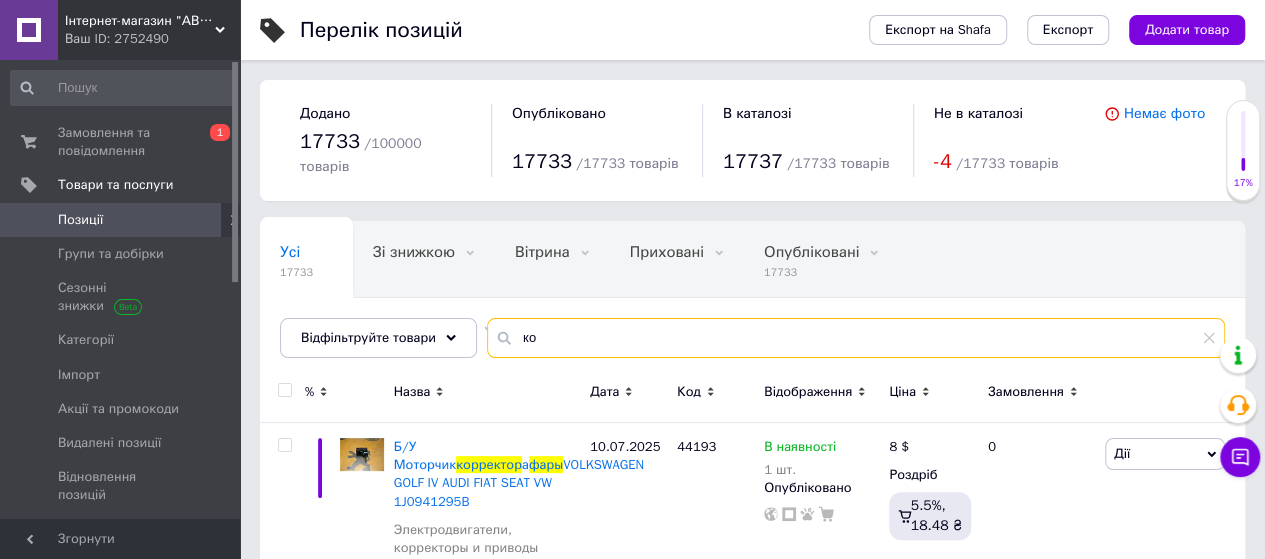 type on "к" 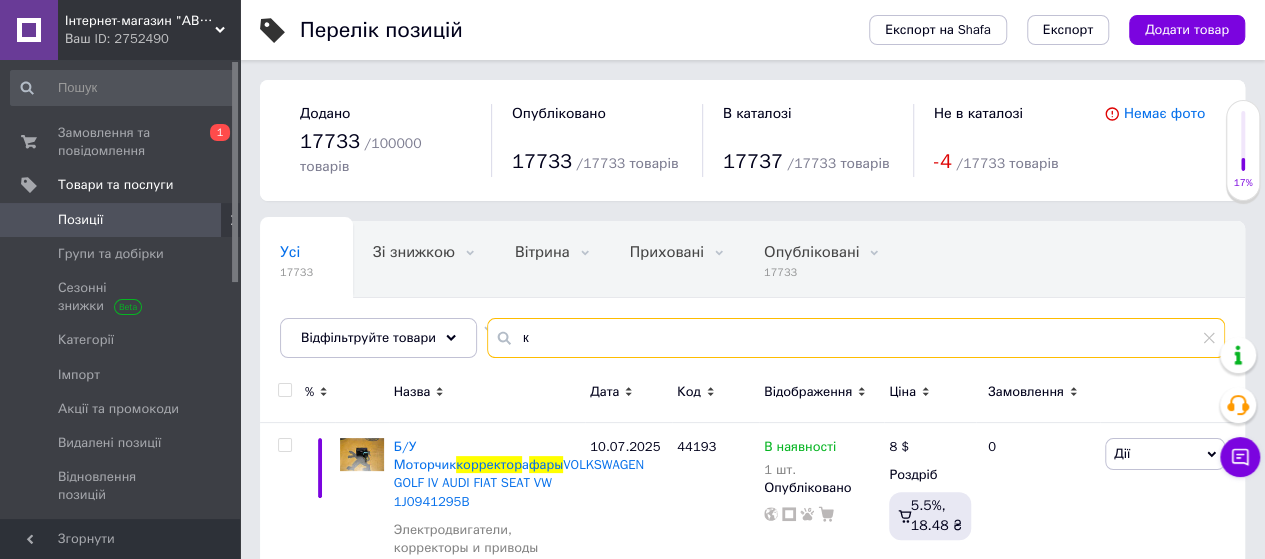 type 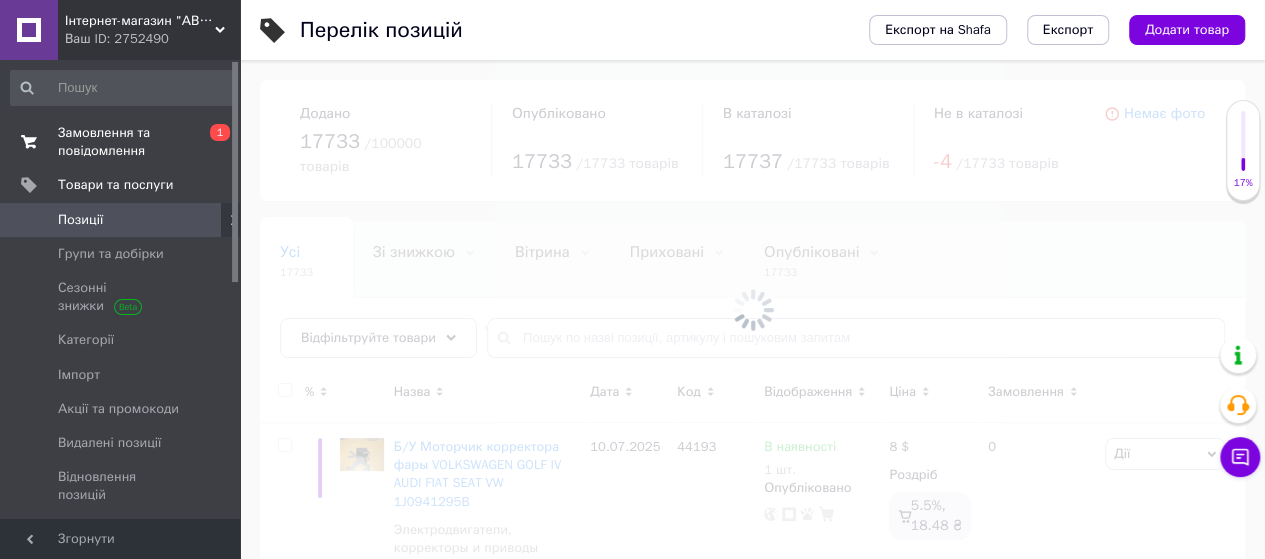 click on "Замовлення та повідомлення" at bounding box center (121, 142) 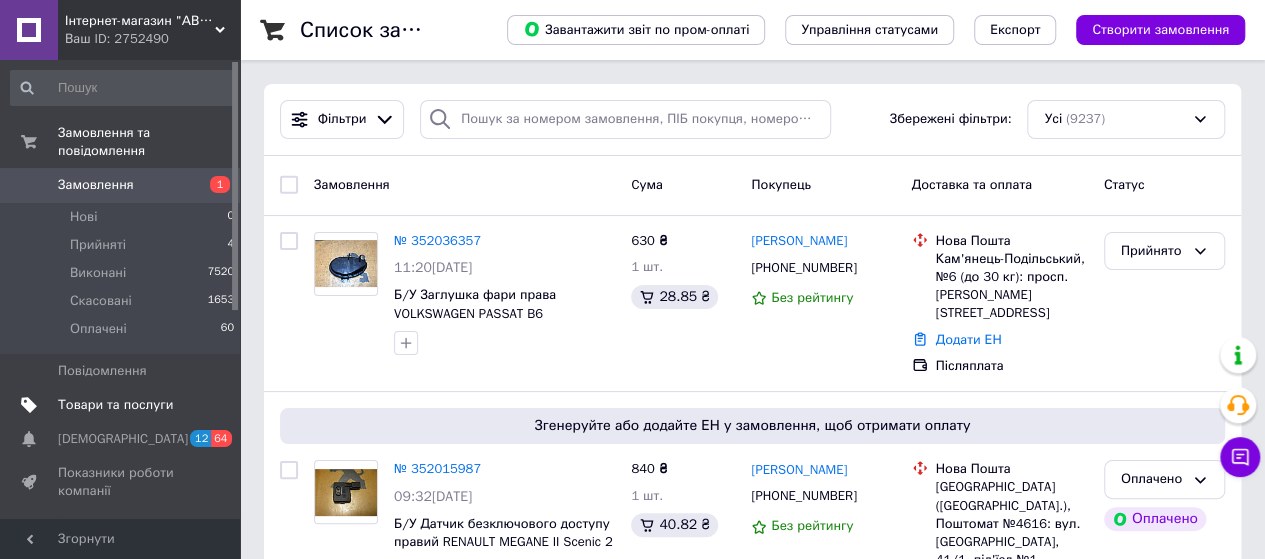 click on "Товари та послуги" at bounding box center (115, 405) 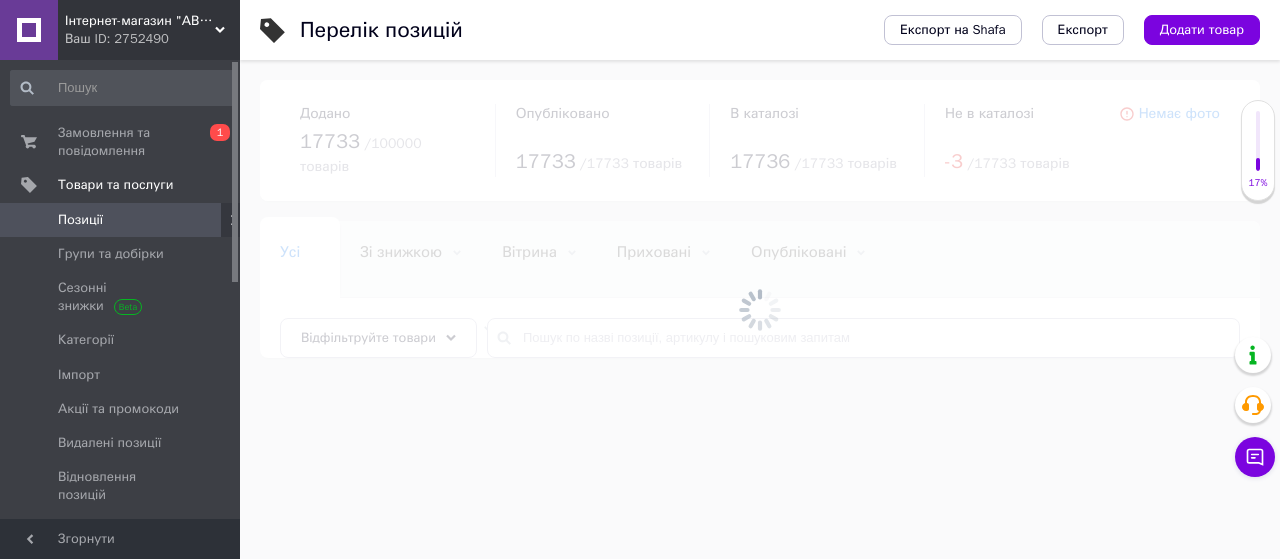 click at bounding box center [760, 309] 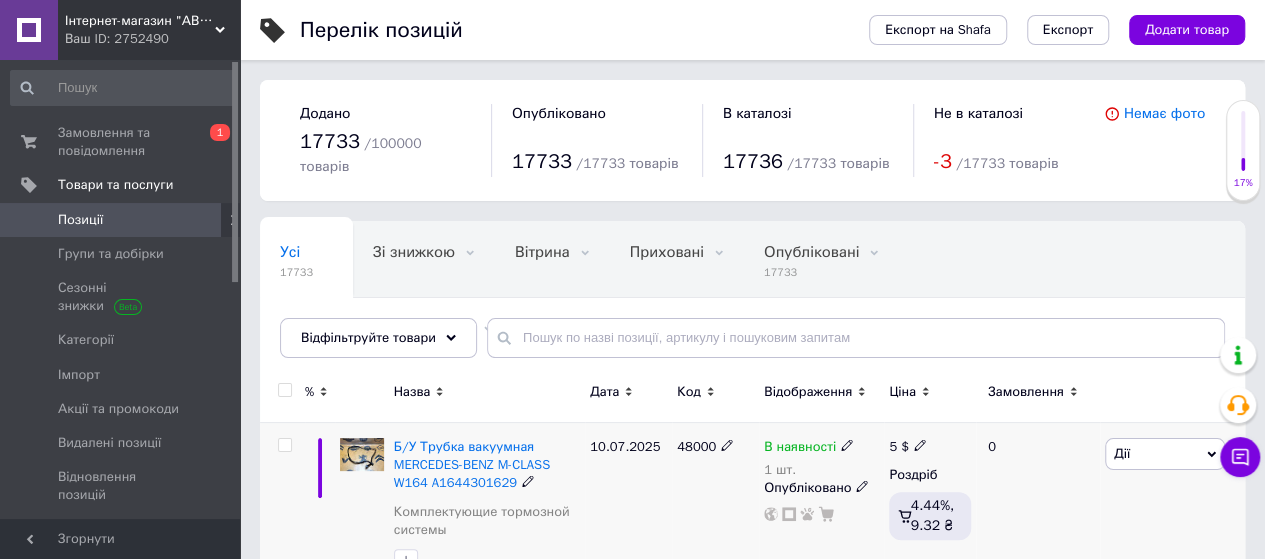 click on "5   $ Роздріб 4.44%, 9.32 ₴" at bounding box center (930, 511) 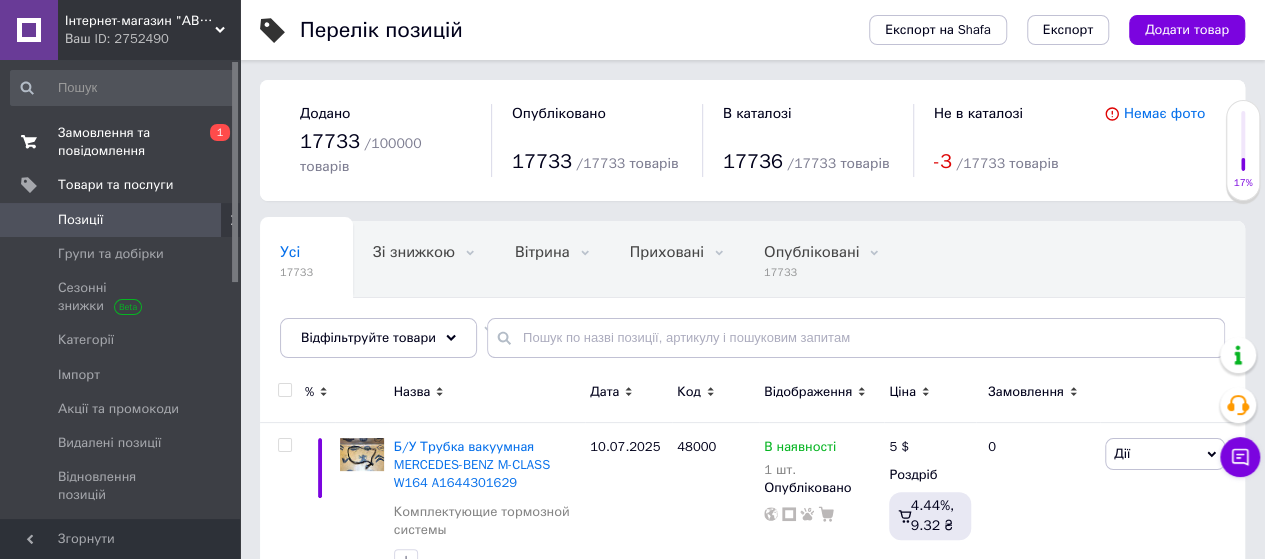 click on "Замовлення та повідомлення" at bounding box center [121, 142] 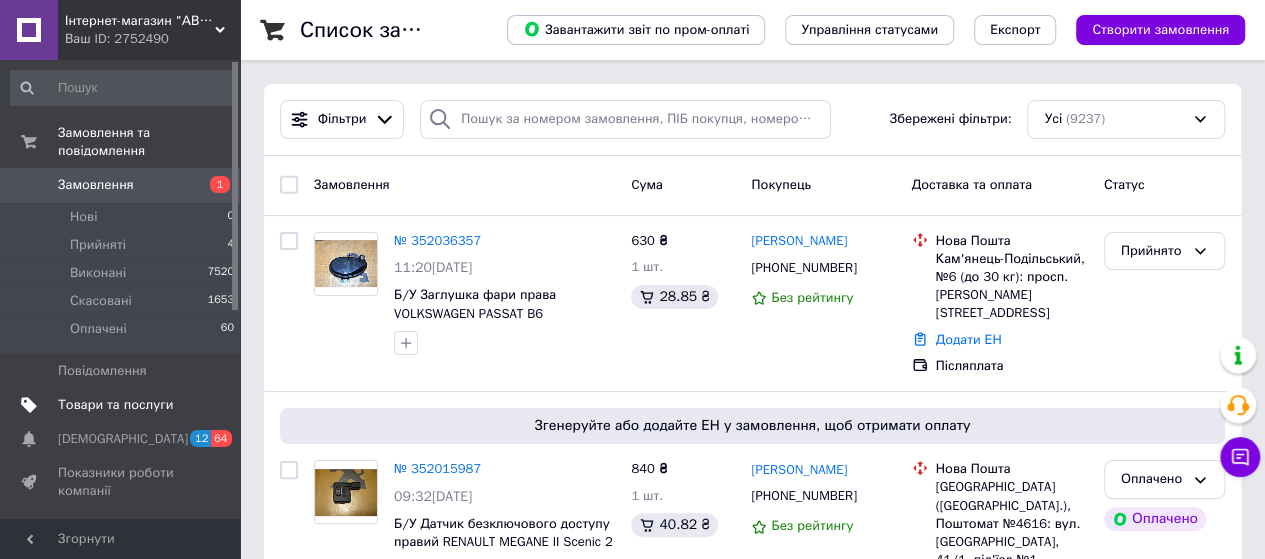 click on "Товари та послуги" at bounding box center (123, 405) 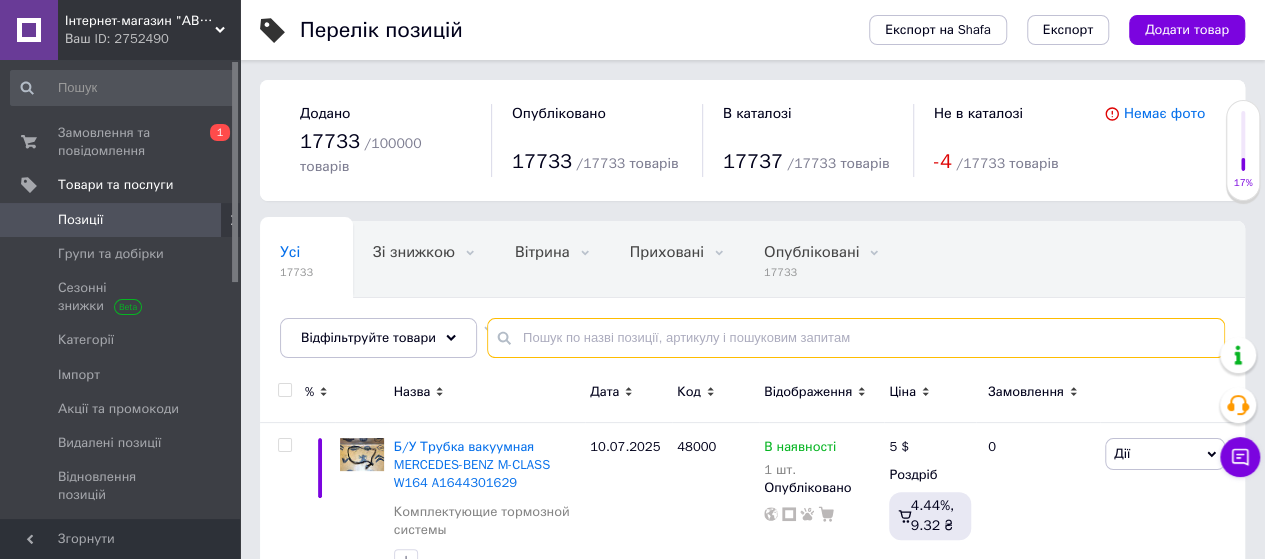 click at bounding box center [856, 338] 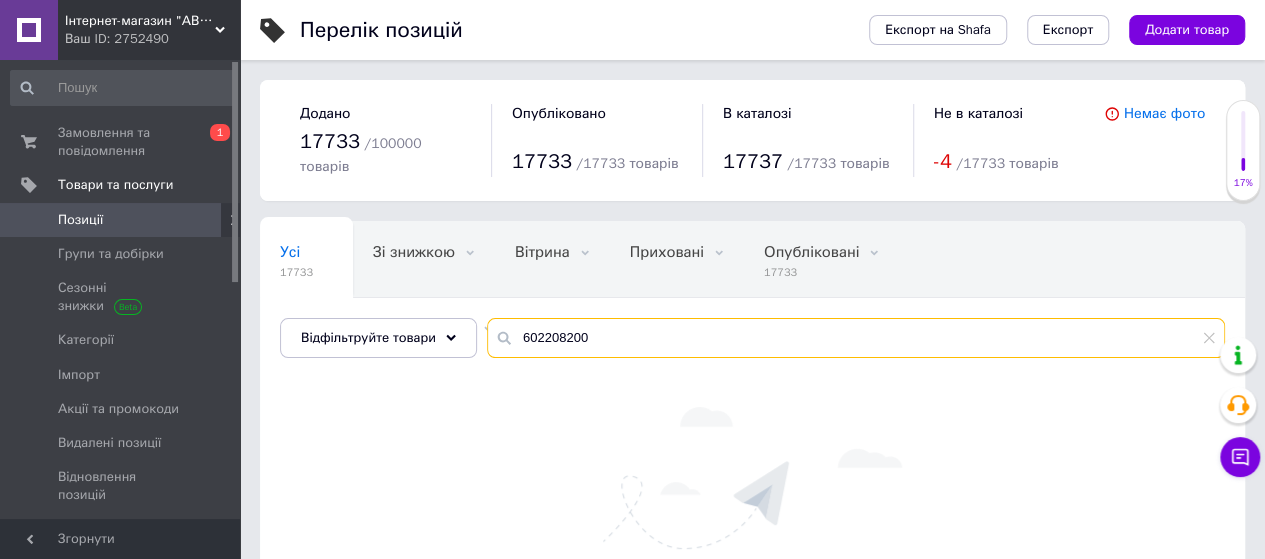 drag, startPoint x: 578, startPoint y: 305, endPoint x: 533, endPoint y: 313, distance: 45.705578 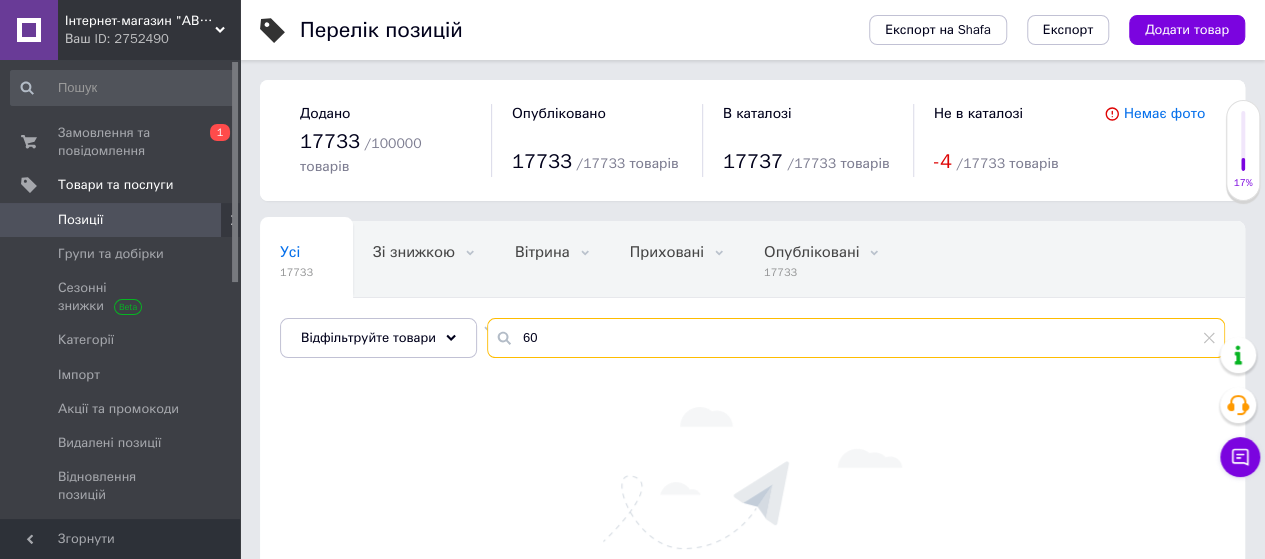 type on "6" 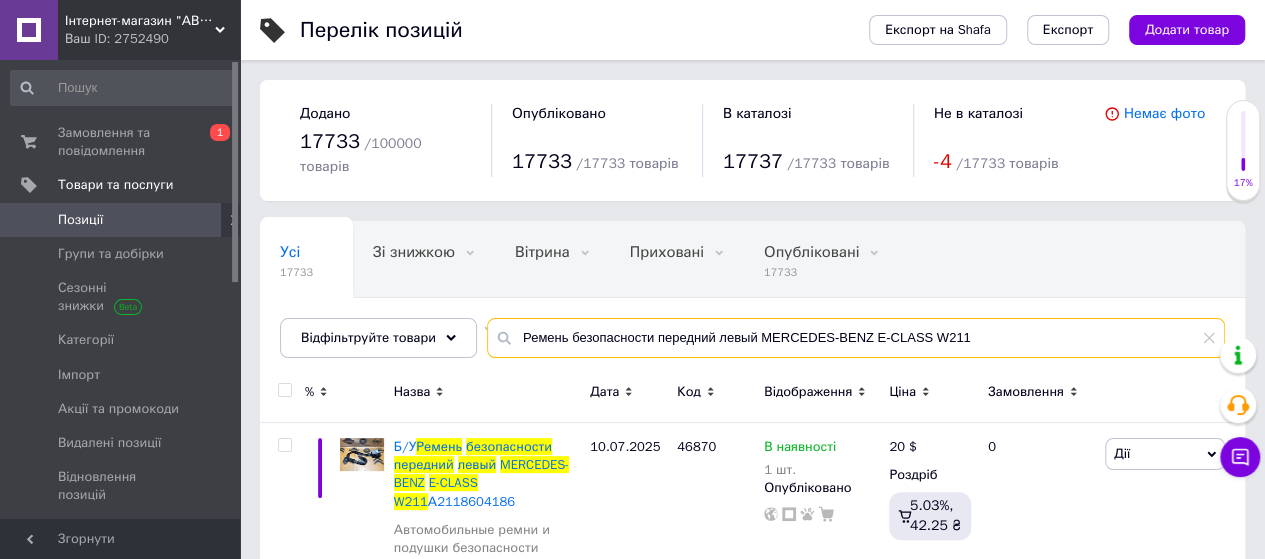 click on "Ремень безопасности передний левый MERCEDES-BENZ E-CLASS W211" at bounding box center [856, 338] 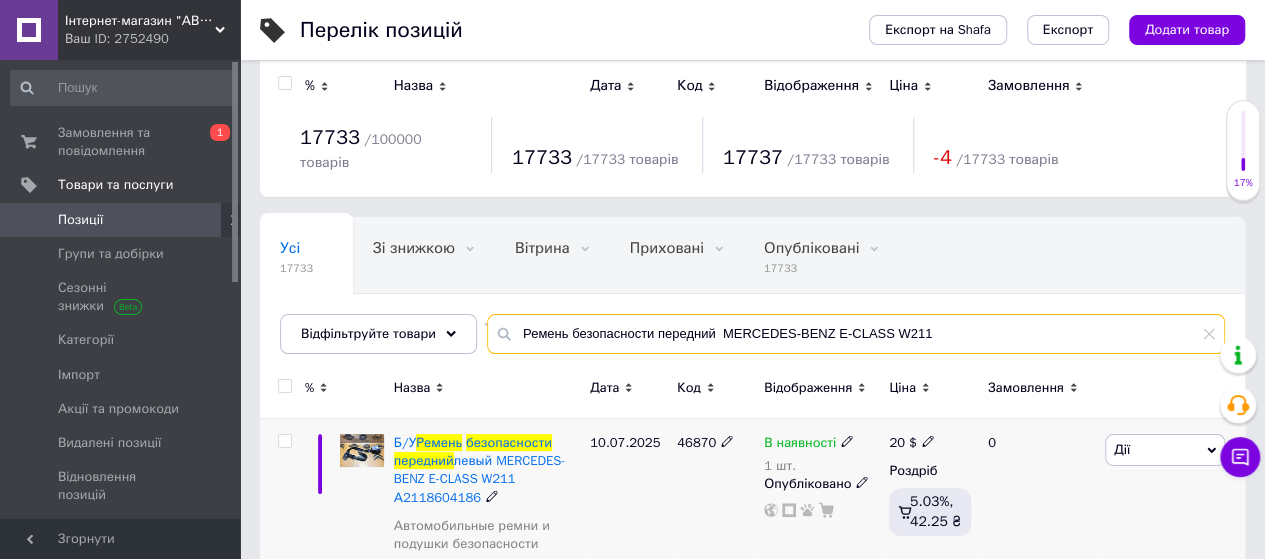 scroll, scrollTop: 0, scrollLeft: 0, axis: both 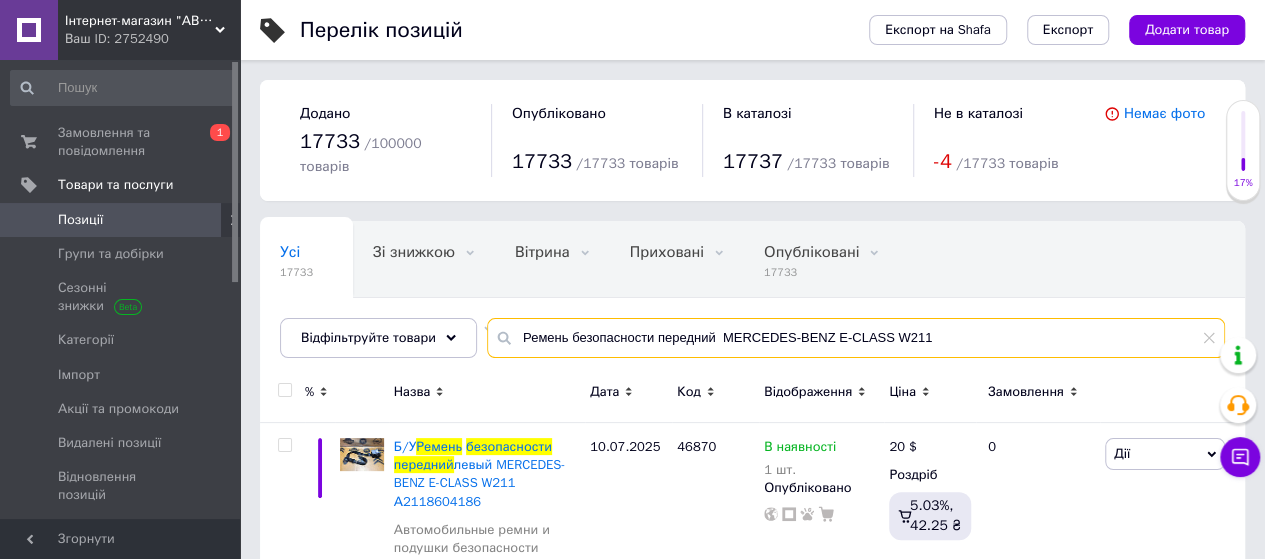 click on "Ремень безопасности передний  MERCEDES-BENZ E-CLASS W211" at bounding box center (856, 338) 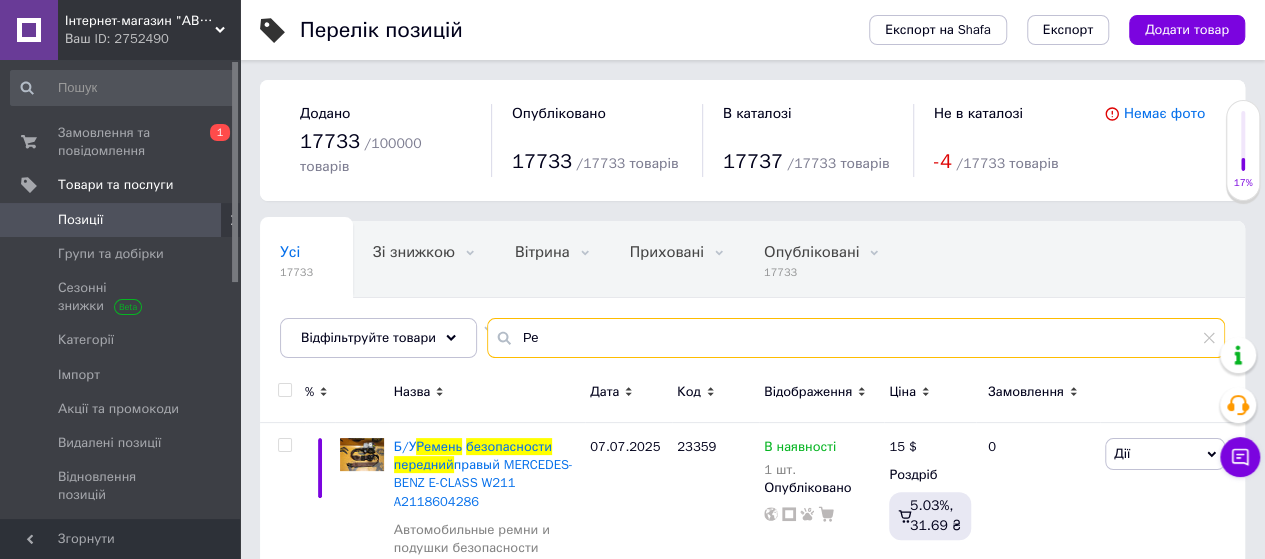 type on "Р" 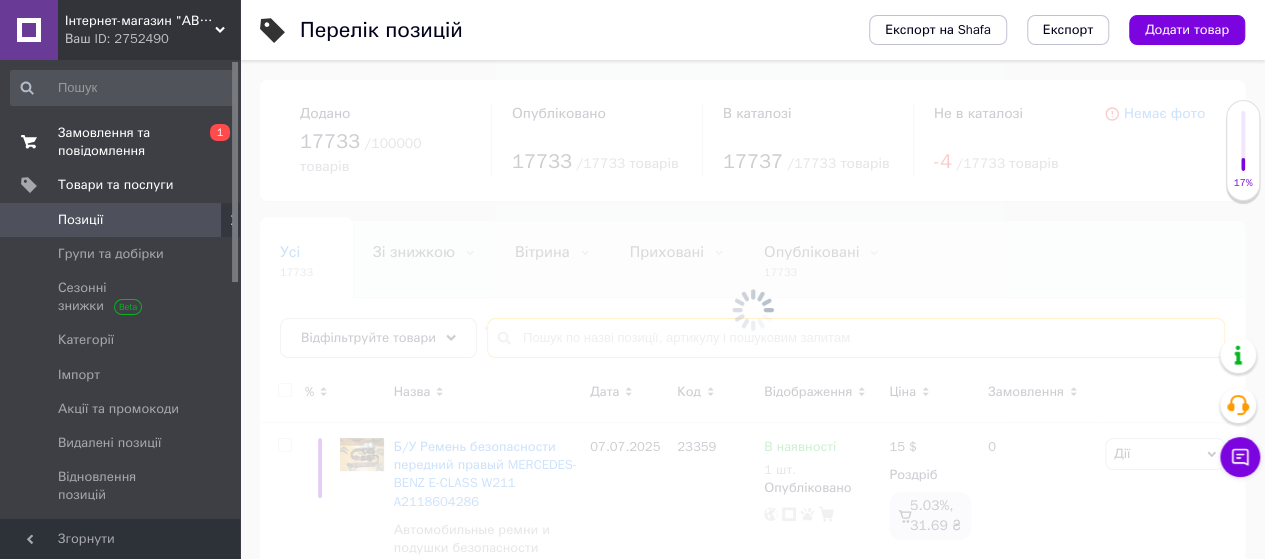 type 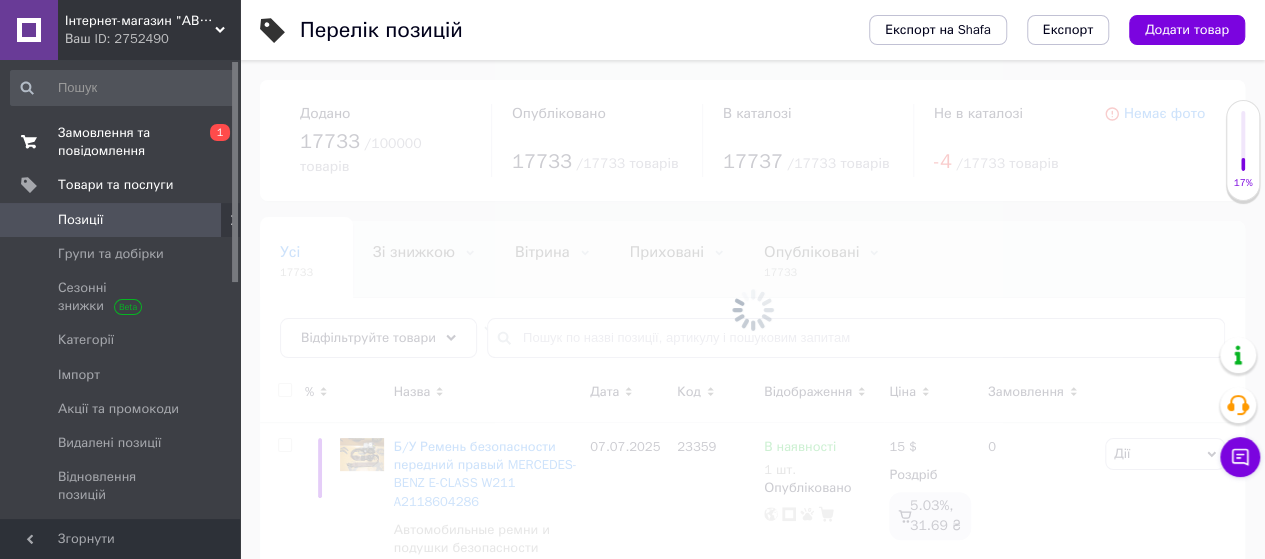 click on "Замовлення та повідомлення" at bounding box center (121, 142) 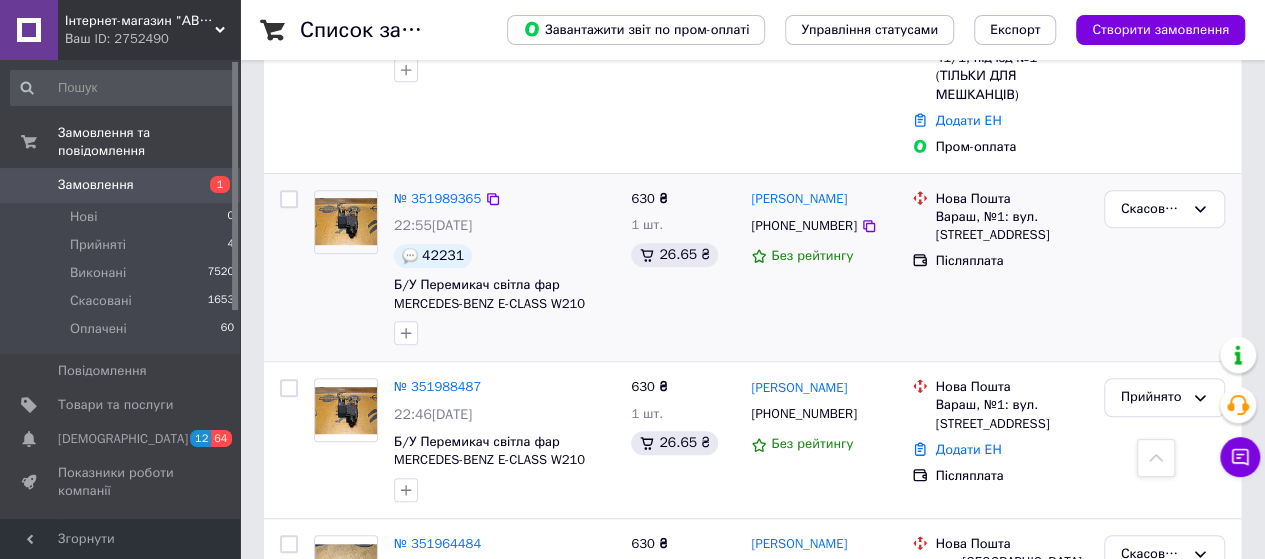 scroll, scrollTop: 600, scrollLeft: 0, axis: vertical 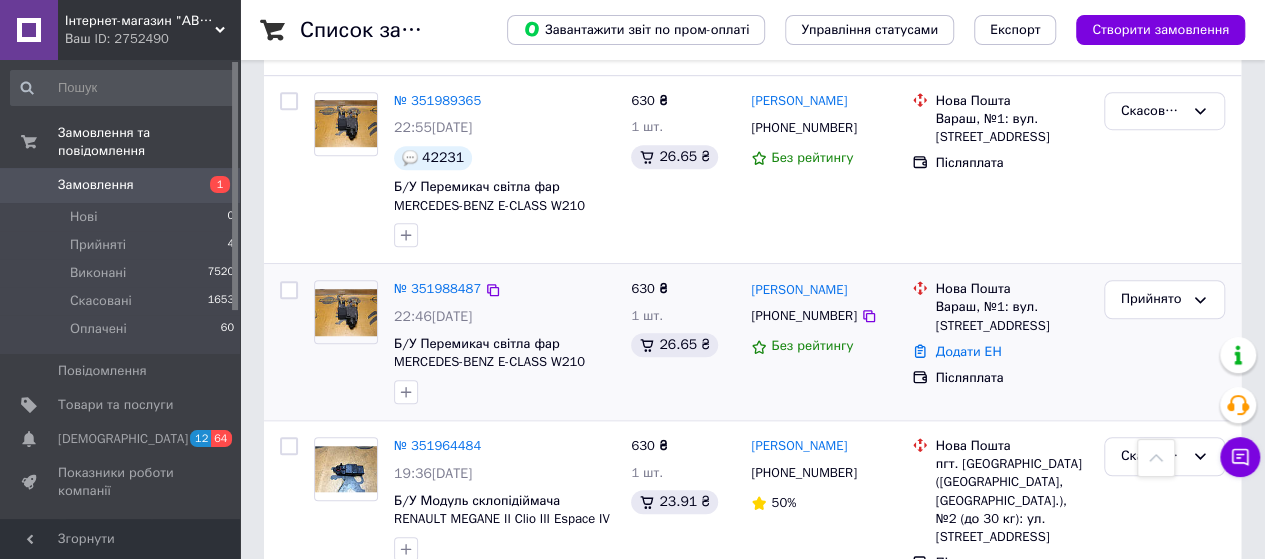 click on "Б/У Перемикач світла фар MERCEDES-BENZ E-CLASS W210 2105451804" at bounding box center (504, 353) 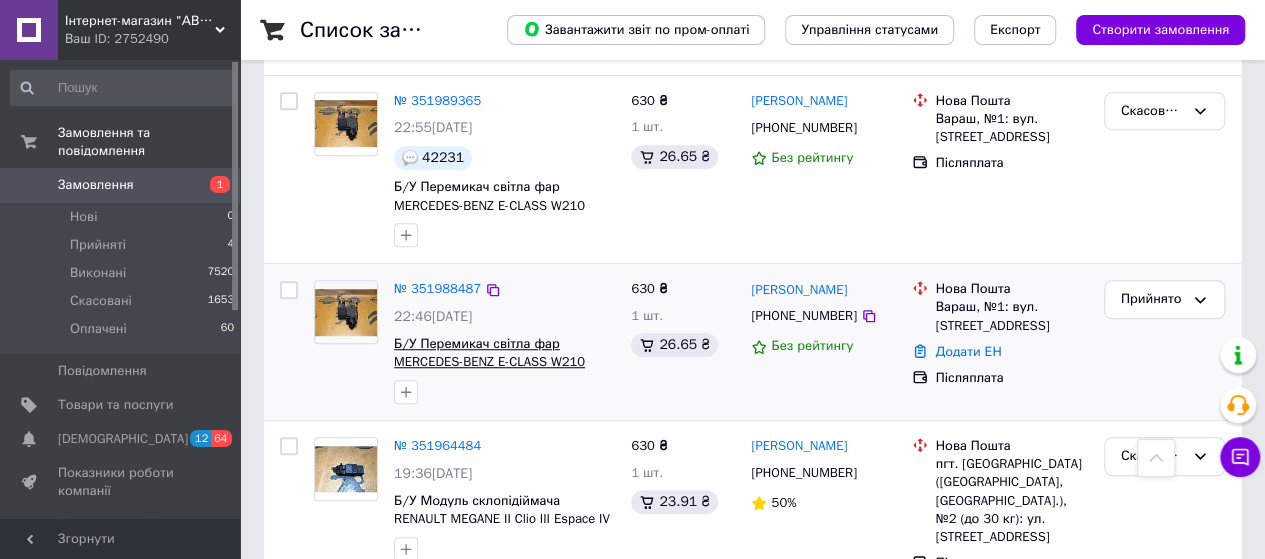 click on "Б/У Перемикач світла фар MERCEDES-BENZ E-CLASS W210 2105451804" at bounding box center (489, 362) 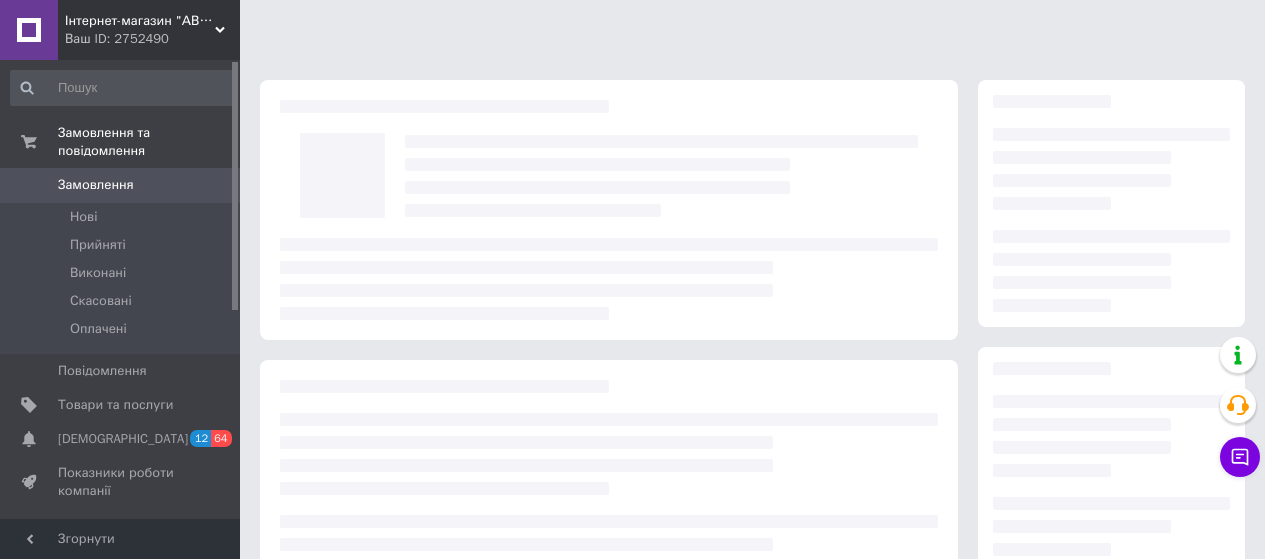 scroll, scrollTop: 0, scrollLeft: 0, axis: both 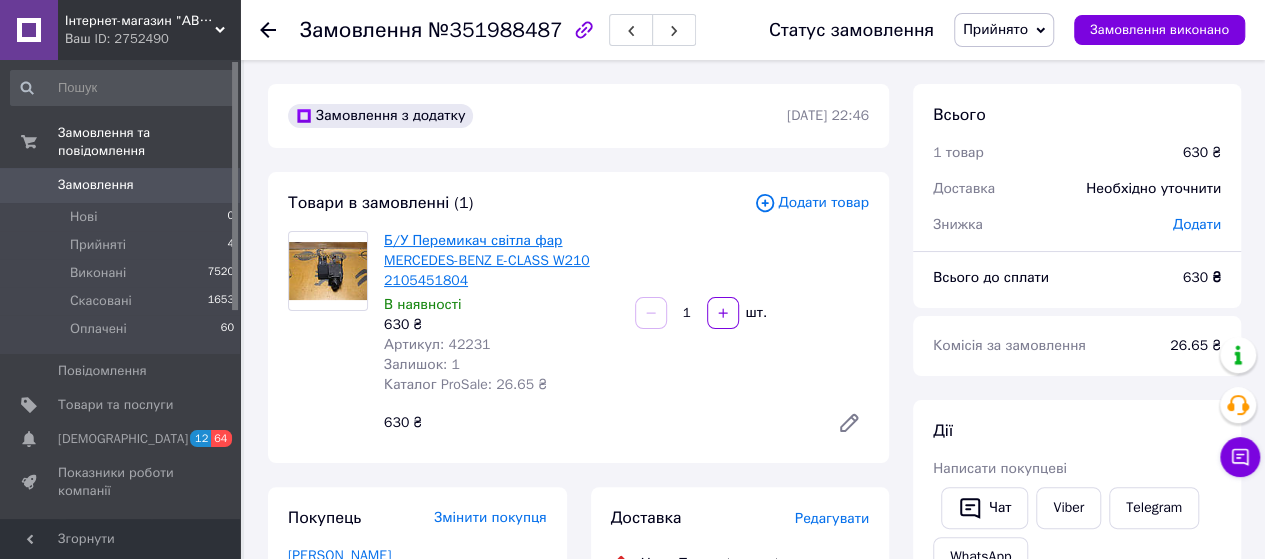 click on "Б/У Перемикач світла фар MERCEDES-BENZ E-CLASS W210 2105451804" at bounding box center [487, 260] 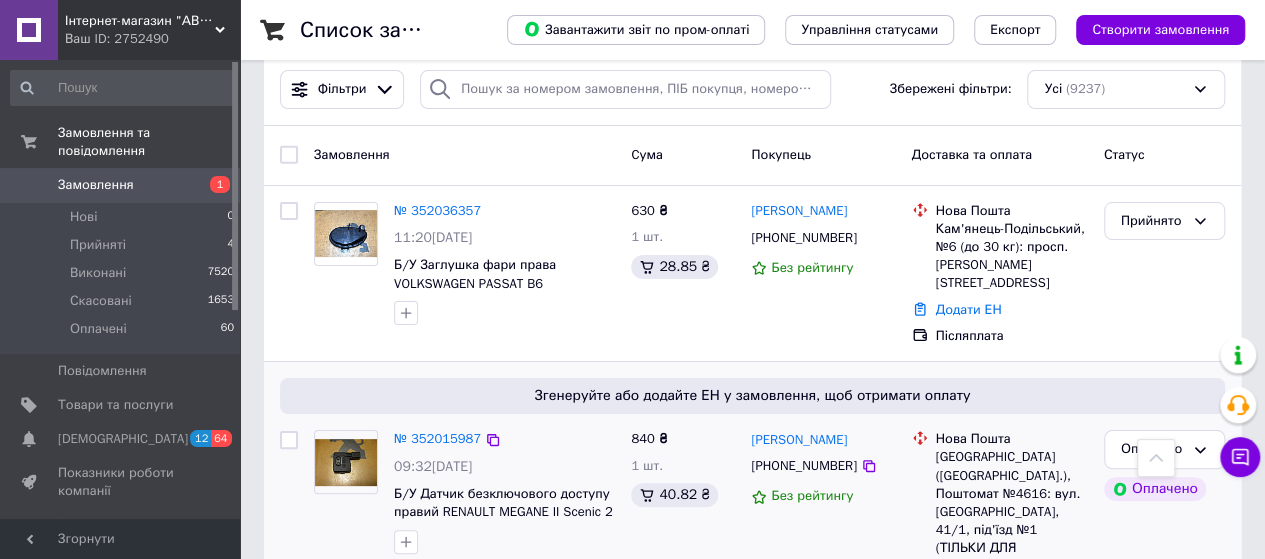 scroll, scrollTop: 0, scrollLeft: 0, axis: both 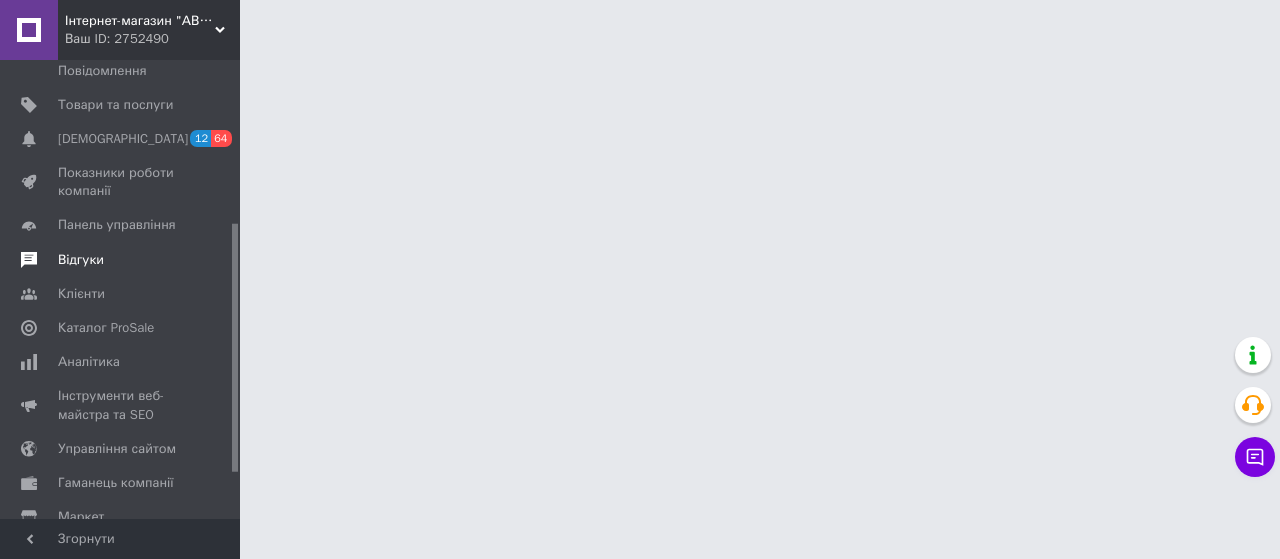 click on "Відгуки" at bounding box center (81, 260) 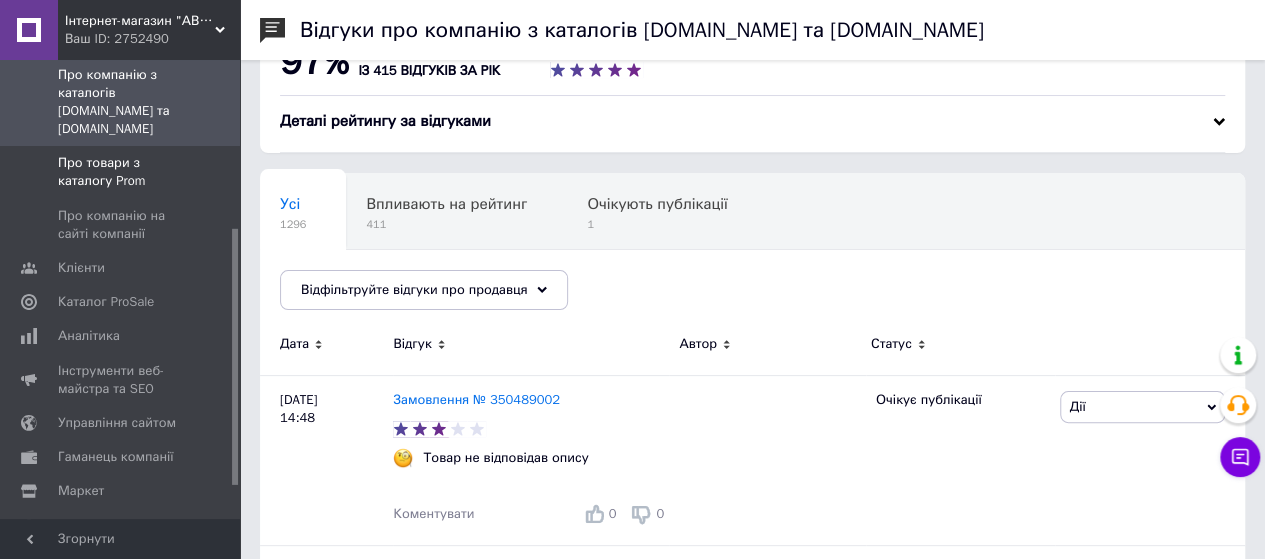 scroll, scrollTop: 0, scrollLeft: 0, axis: both 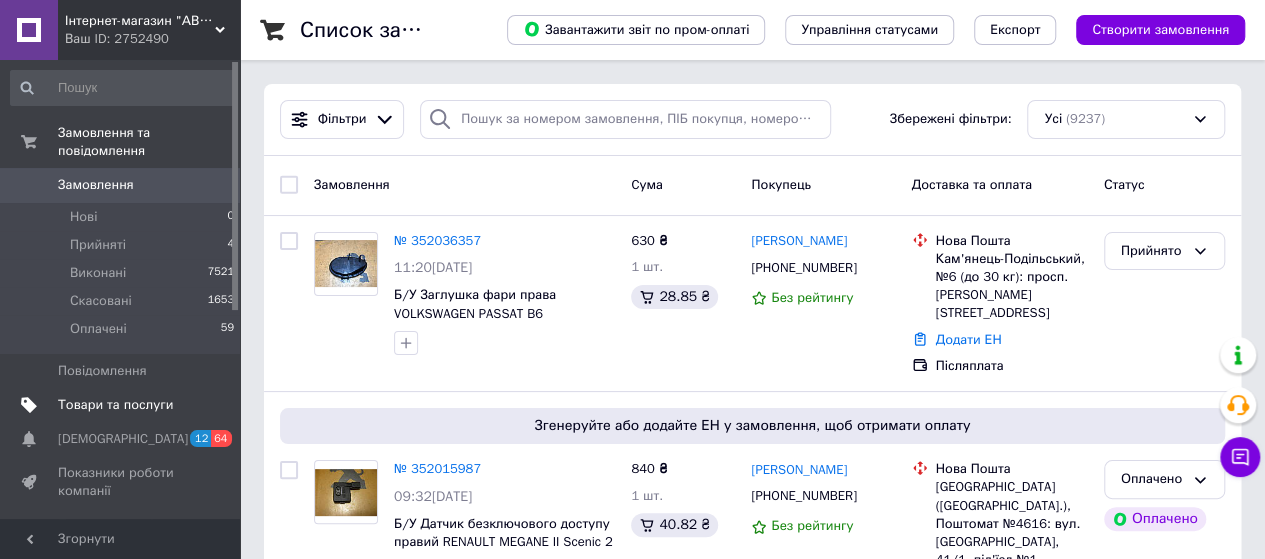 click on "Товари та послуги" at bounding box center (123, 405) 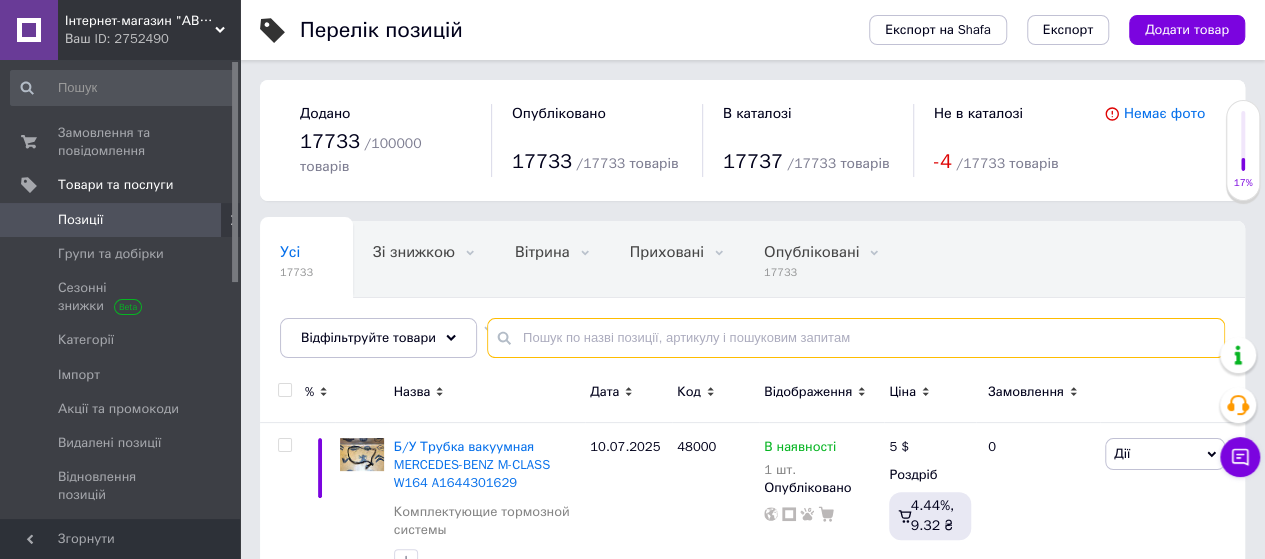 click at bounding box center (856, 338) 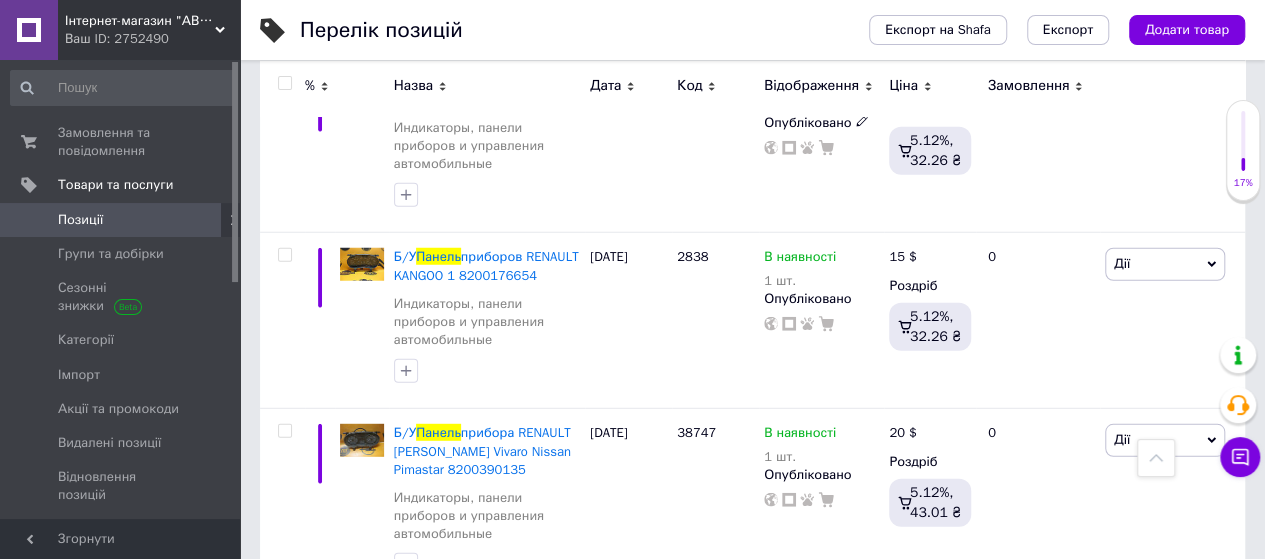 scroll, scrollTop: 2600, scrollLeft: 0, axis: vertical 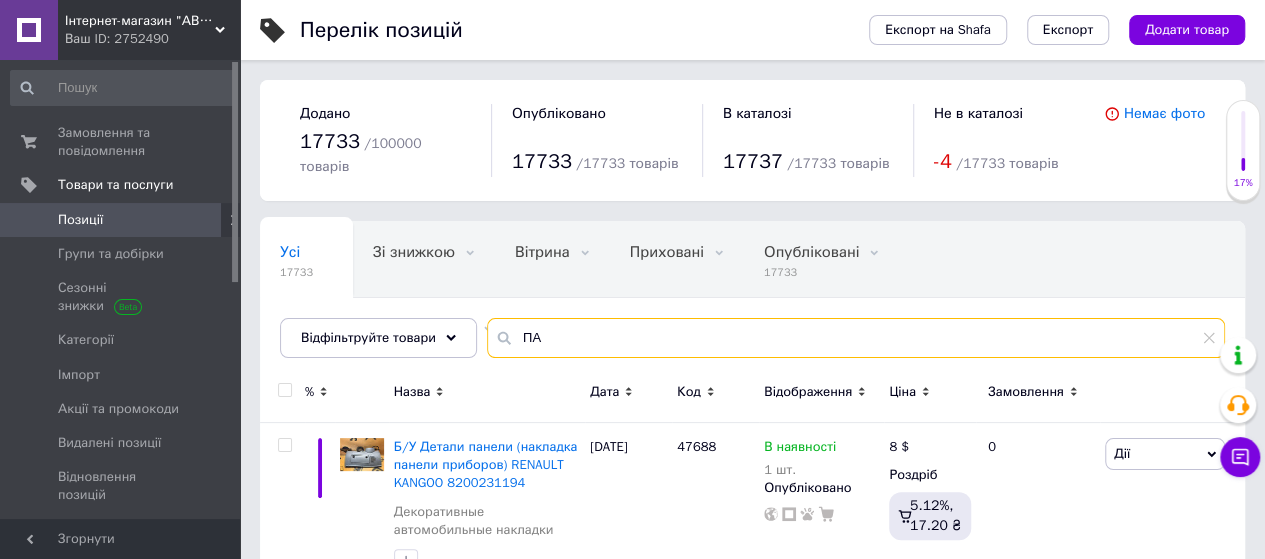 type on "П" 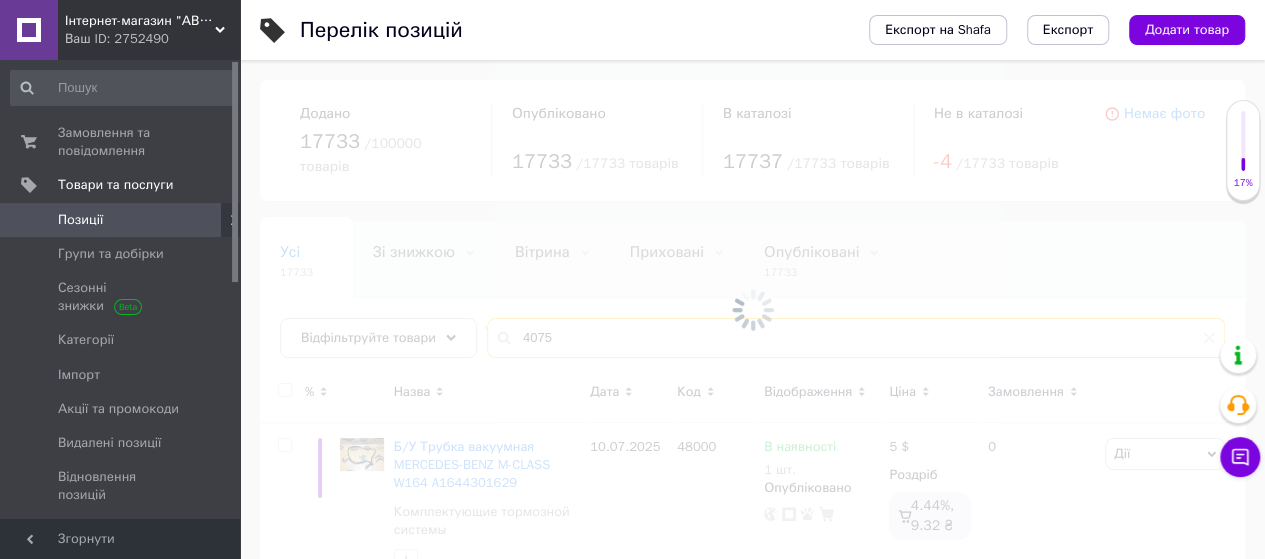 type on "40750" 